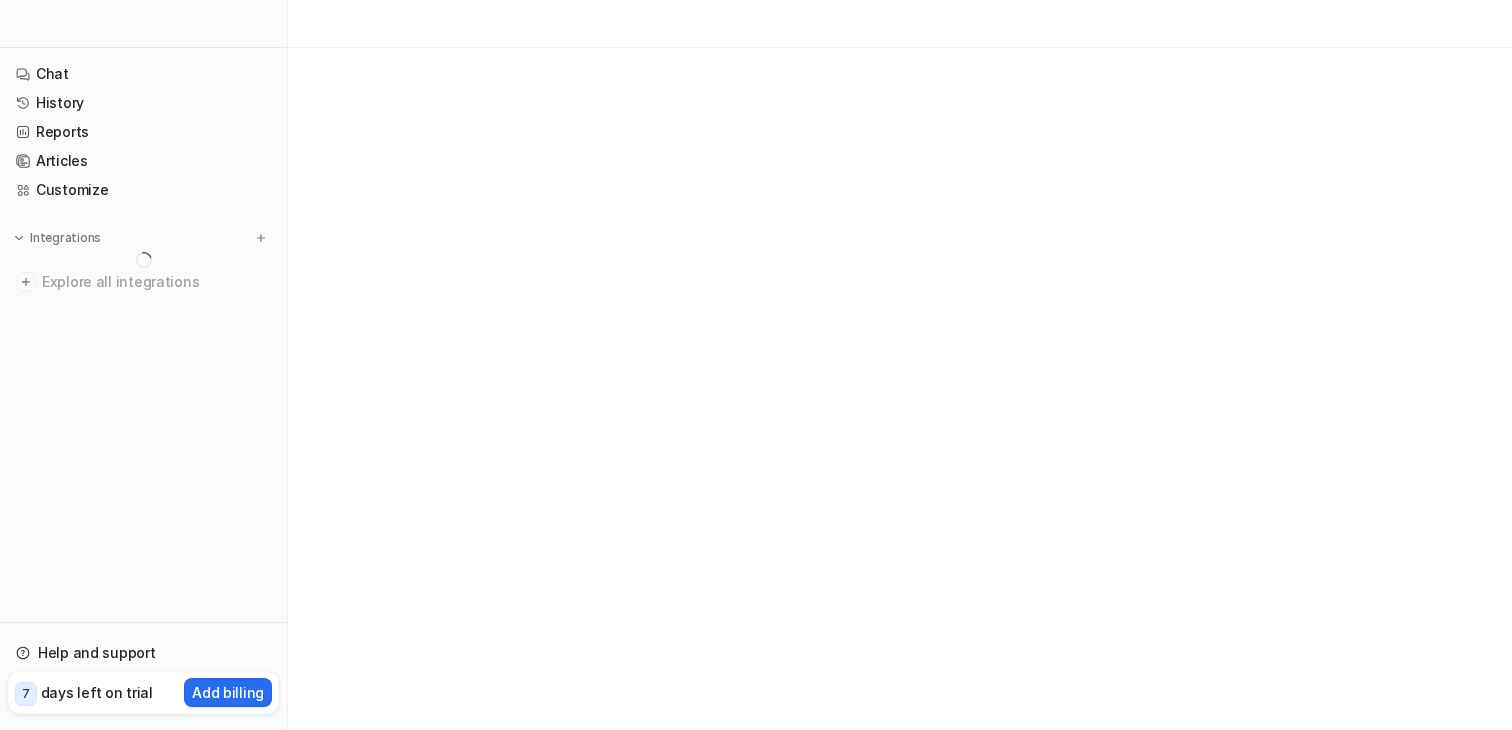 scroll, scrollTop: 0, scrollLeft: 0, axis: both 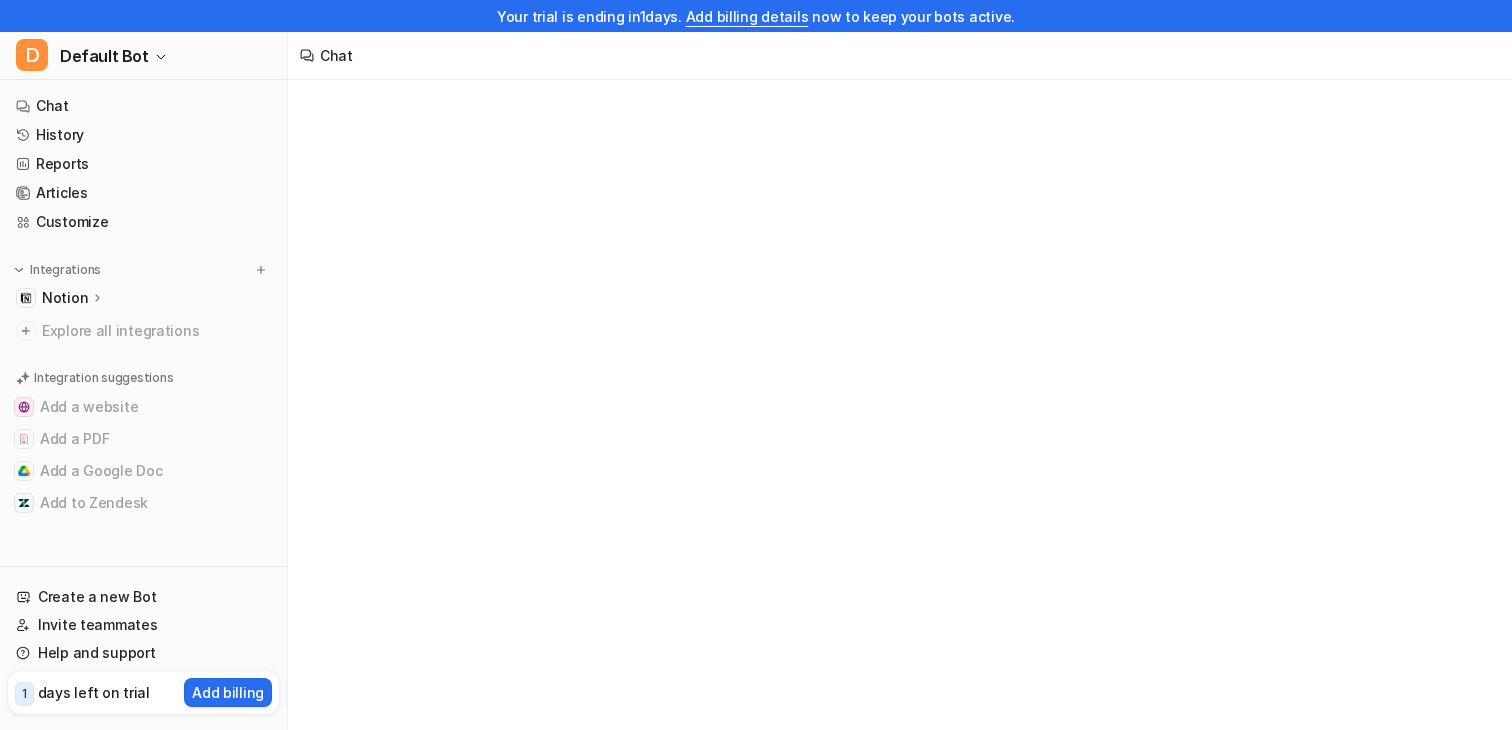 click on "Notion" at bounding box center (65, 298) 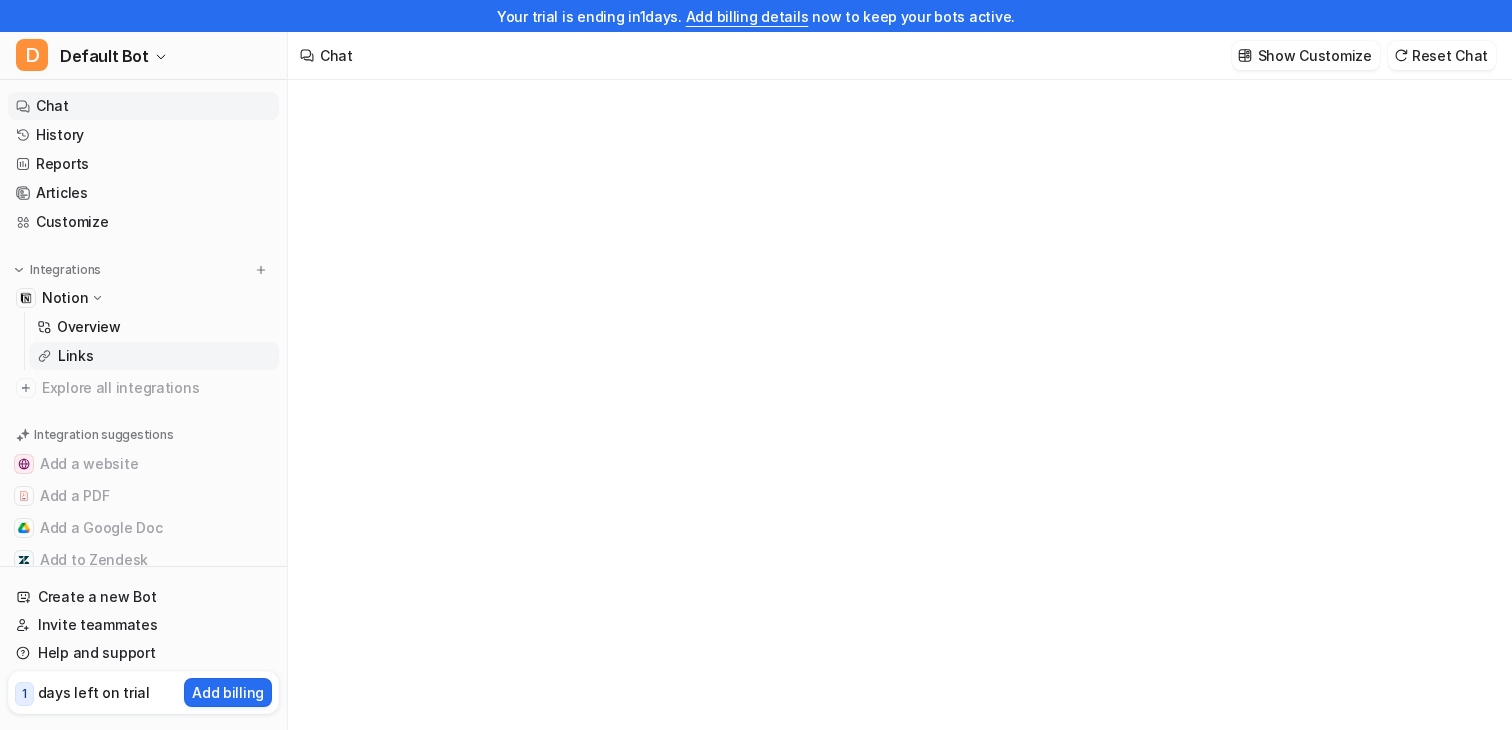 click on "Links" at bounding box center (154, 356) 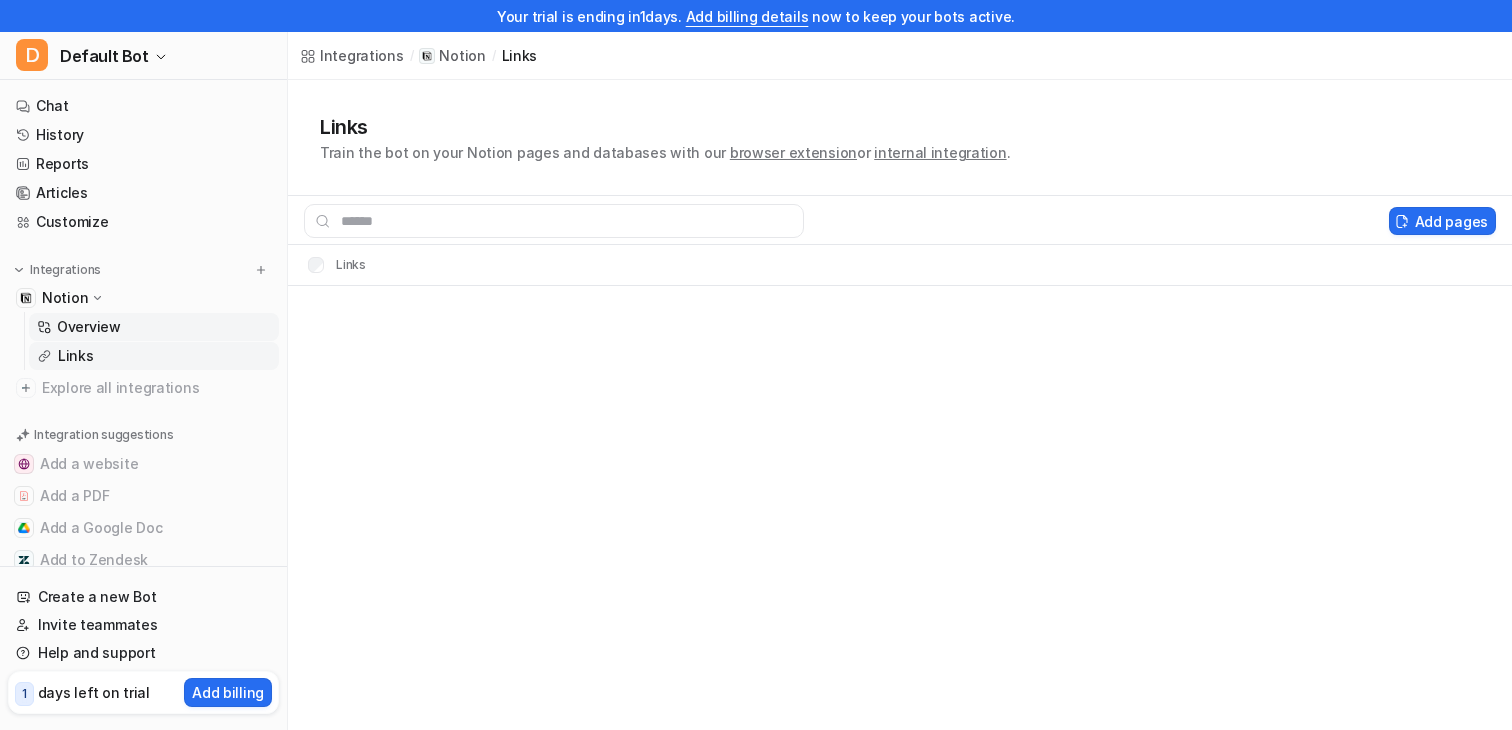 click on "Overview" at bounding box center [89, 327] 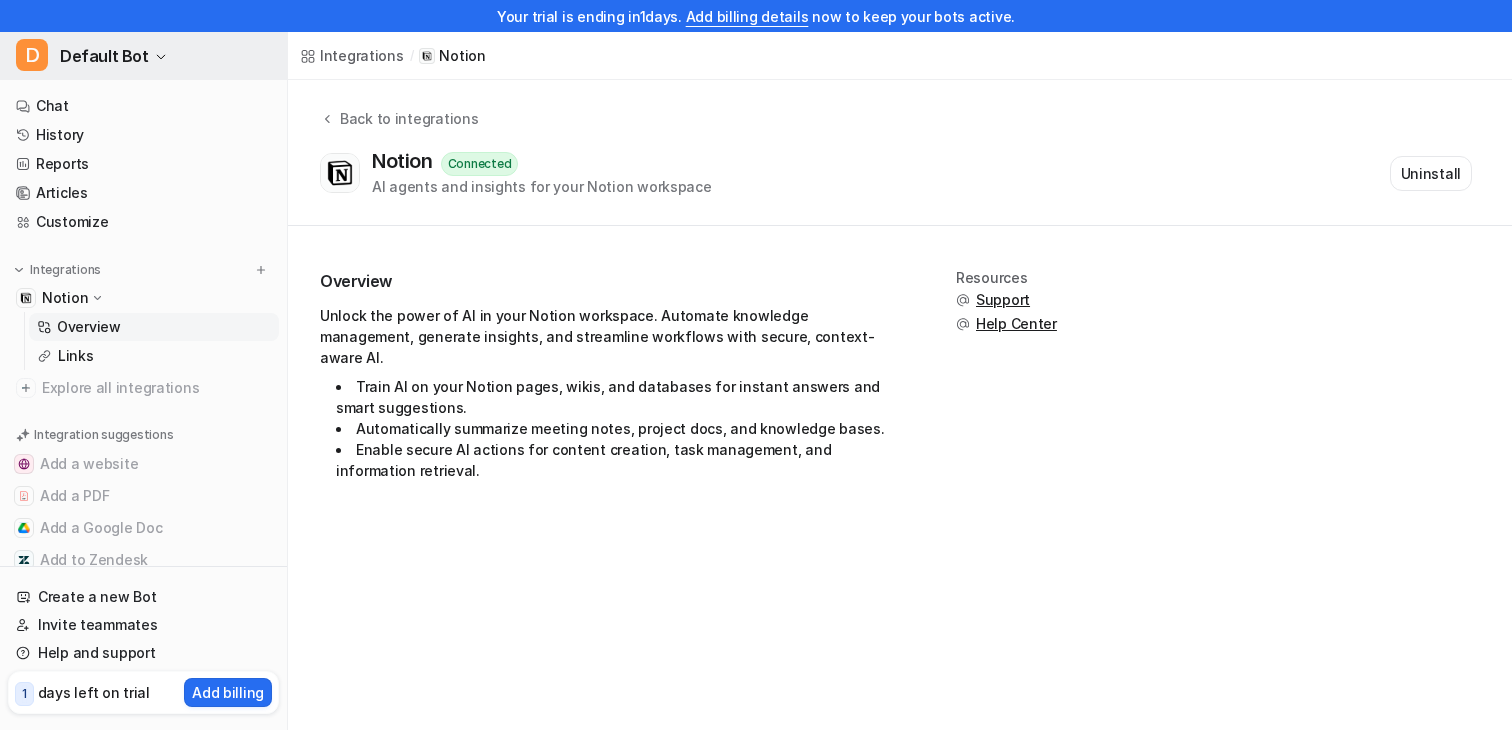 click on "Default Bot" at bounding box center (104, 56) 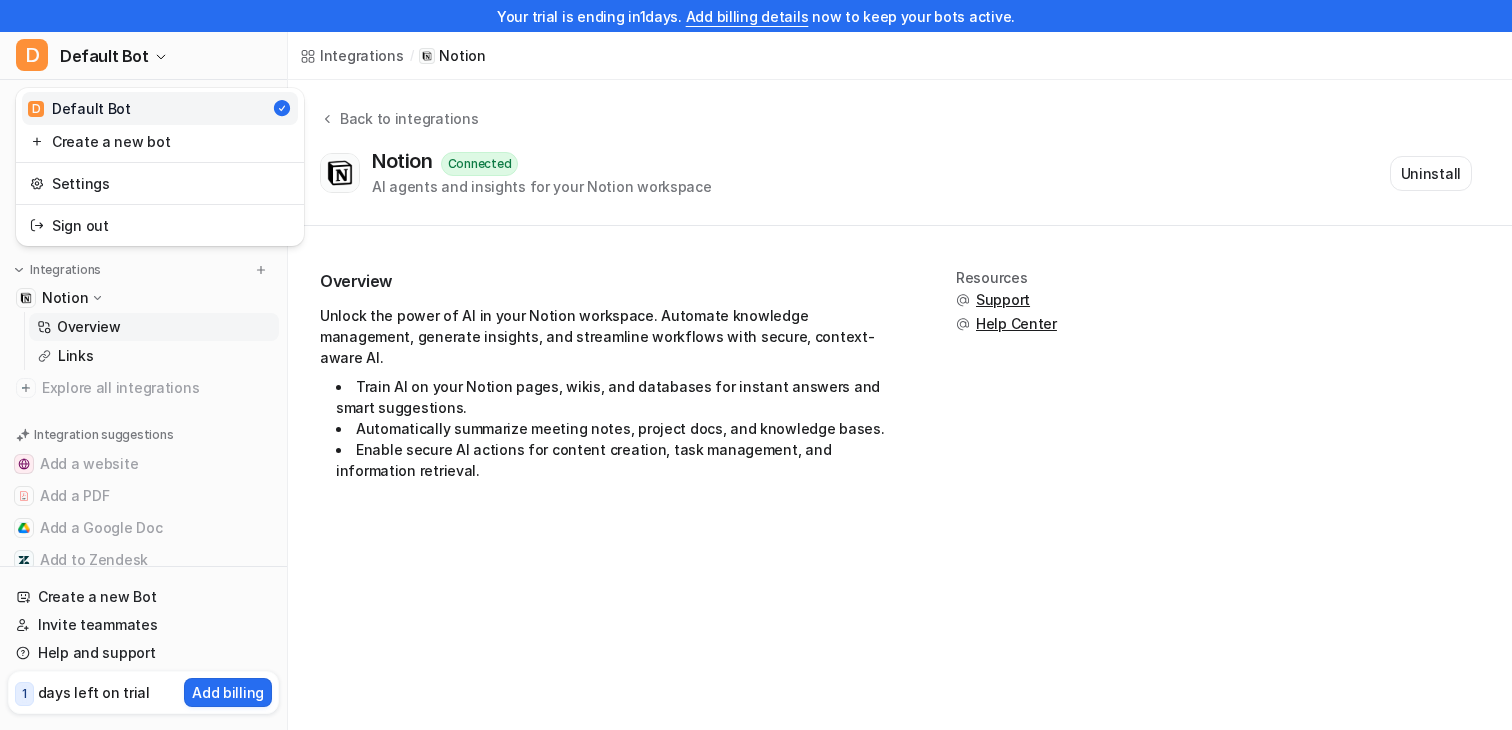 click on "Your trial is ending in  [DAYS]  days.   Add billing details   now to keep your bots active. D Default Bot D   Default Bot Create a new bot Settings Sign out Chat History Reports Articles Customize Integrations Notion Overview Links Explore all integrations Integration suggestions Add a website Add a PDF Add a Google Doc Add to Zendesk Create a new Bot Invite teammates Help and support [DAYS] days left on trial Add billing Help Chat with us We’re a small team, but make it a priority to chat with every single customer. Watch a 5 min demo A quick walkthrough our app and everything you can do with it. Visit Help Center Read through our docs - or AI chat. Integrations / Notion Back to integrations Notion Connected AI agents and insights for your Notion workspace Uninstall Overview Unlock the power of AI in your Notion workspace. Automate knowledge management, generate insights, and streamline workflows with secure, context-aware AI. Automatically summarize meeting notes, project docs, and knowledge bases. Resources" at bounding box center [756, 365] 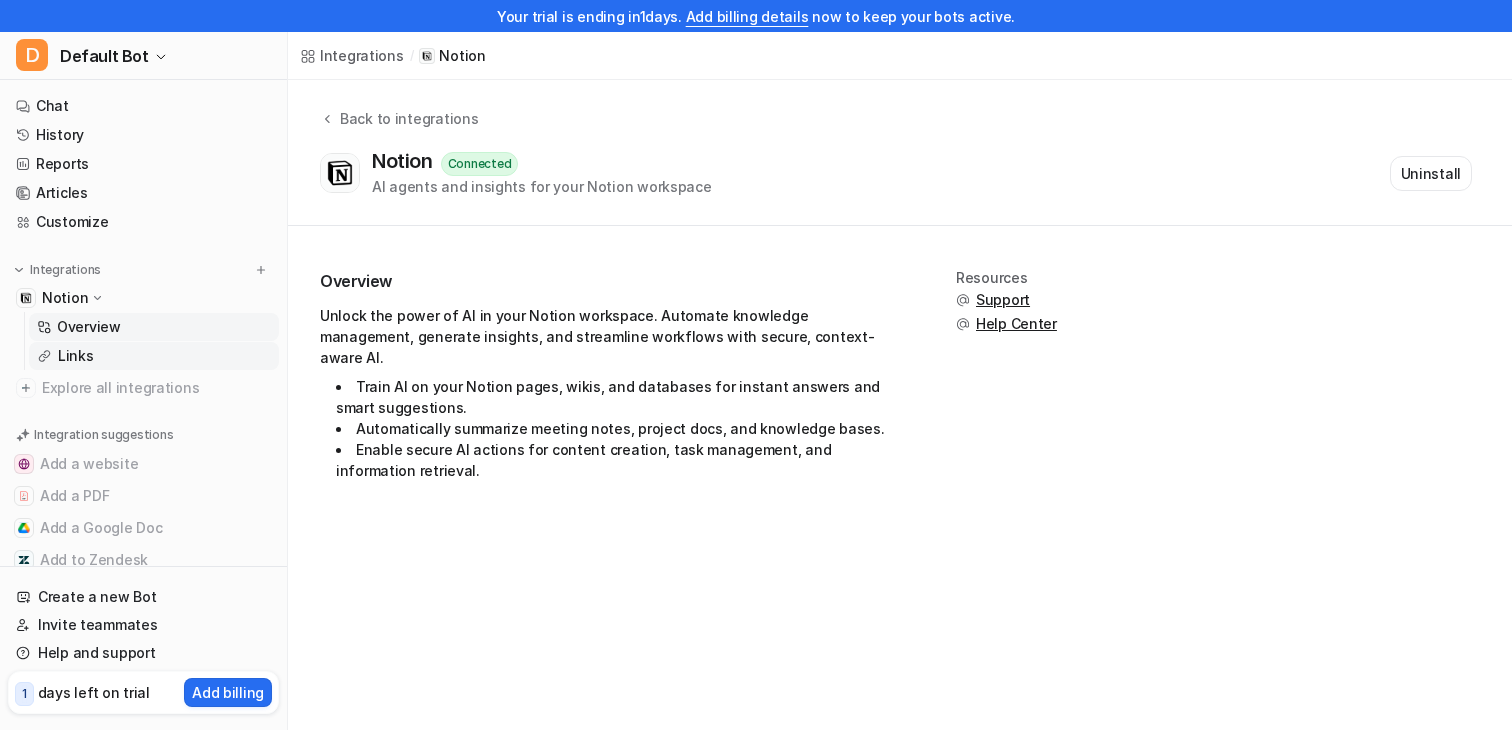 click on "Links" at bounding box center [154, 356] 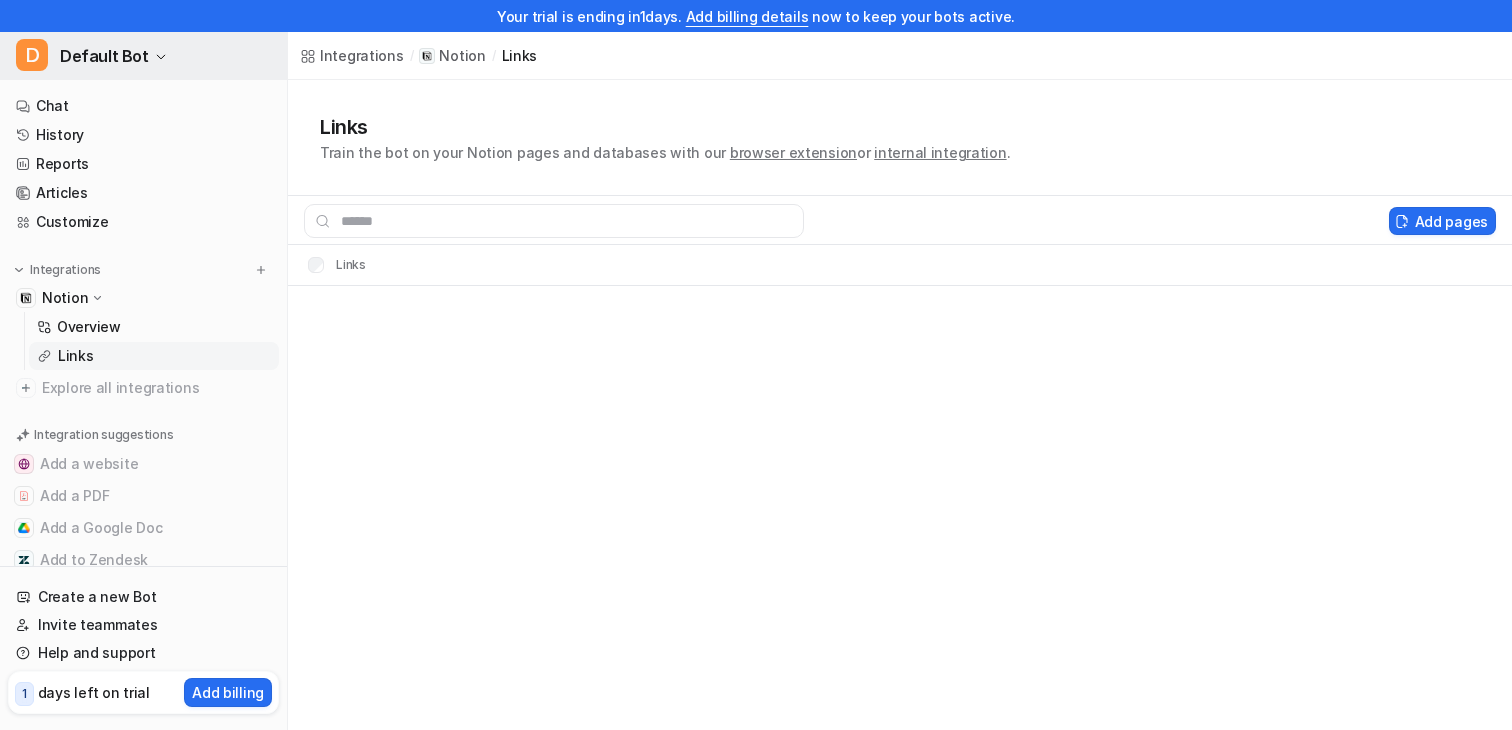click on "Default Bot" at bounding box center (104, 56) 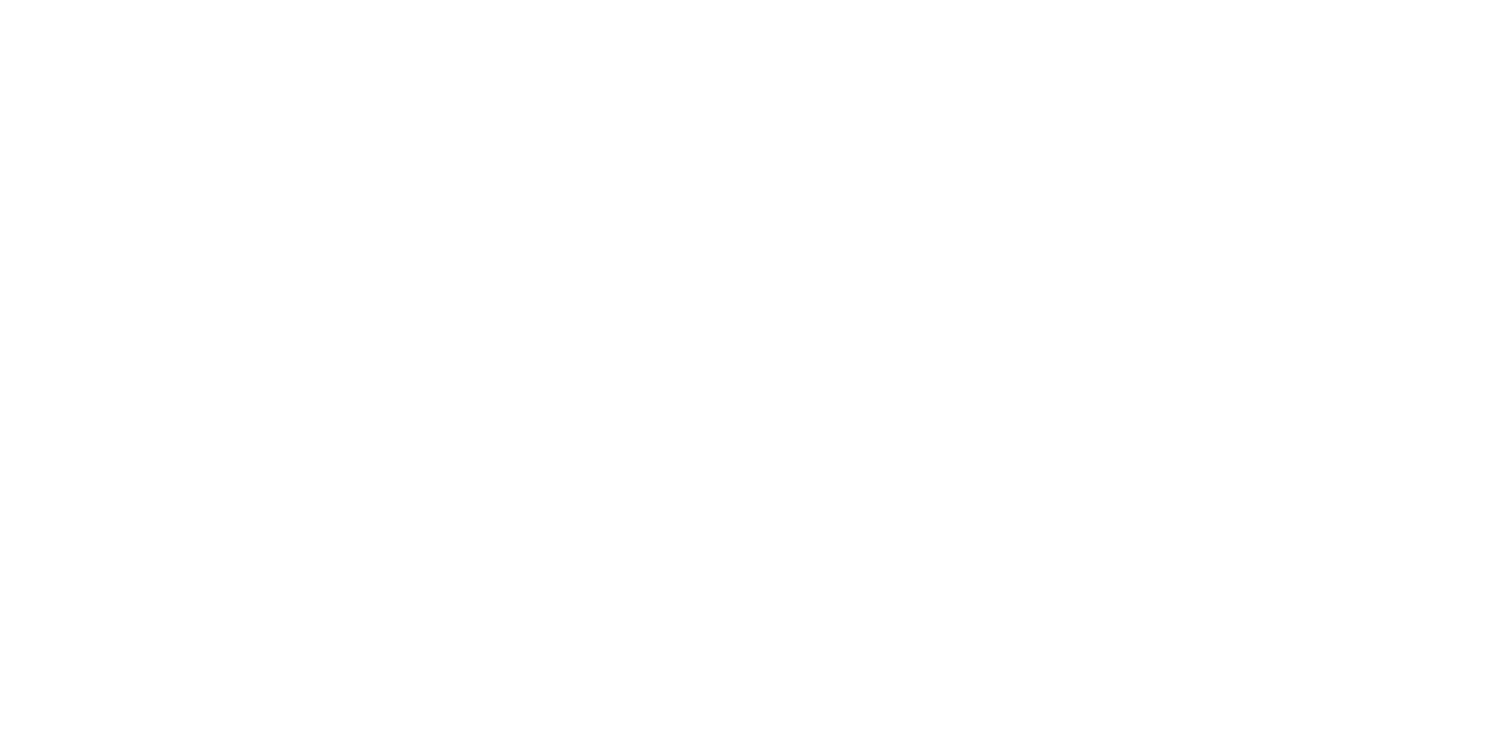 scroll, scrollTop: 0, scrollLeft: 0, axis: both 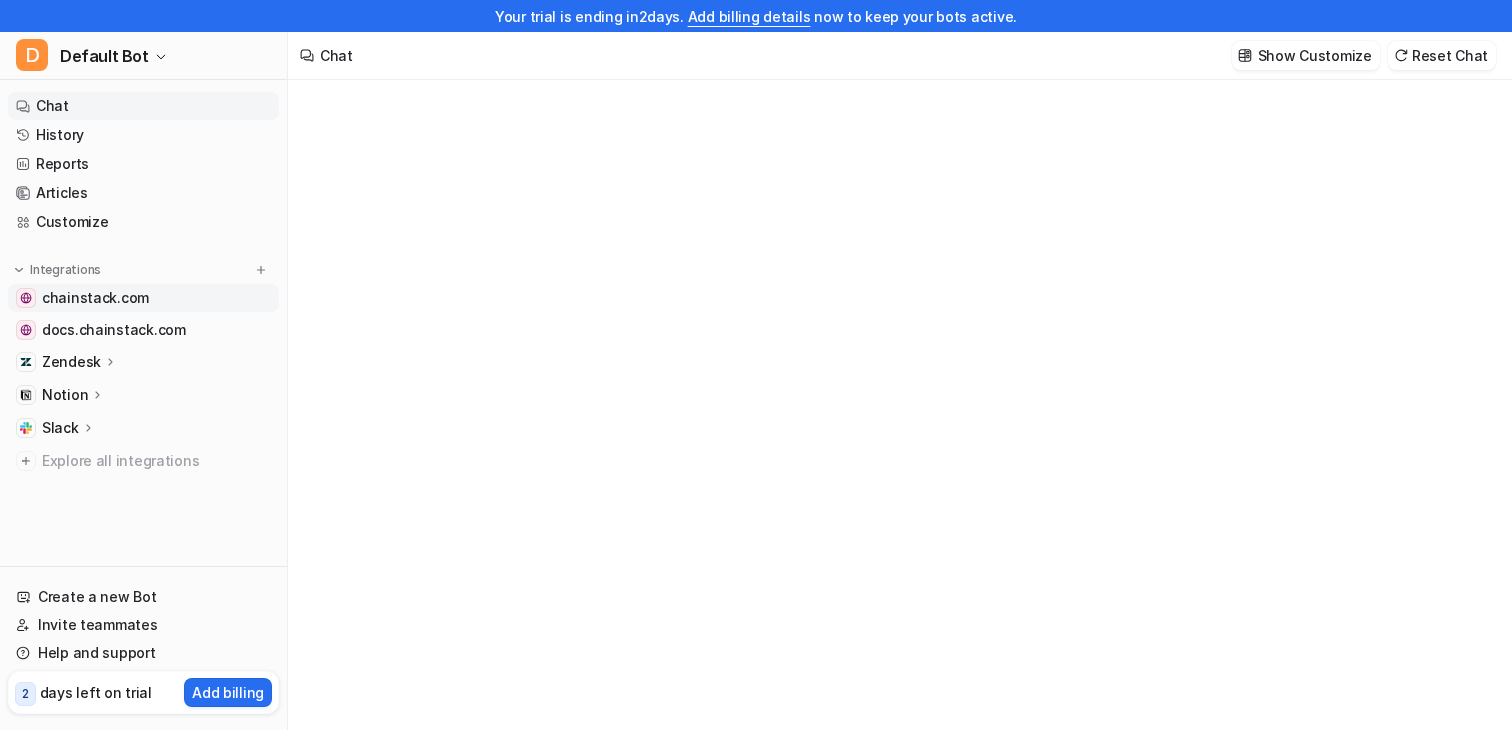 type on "**********" 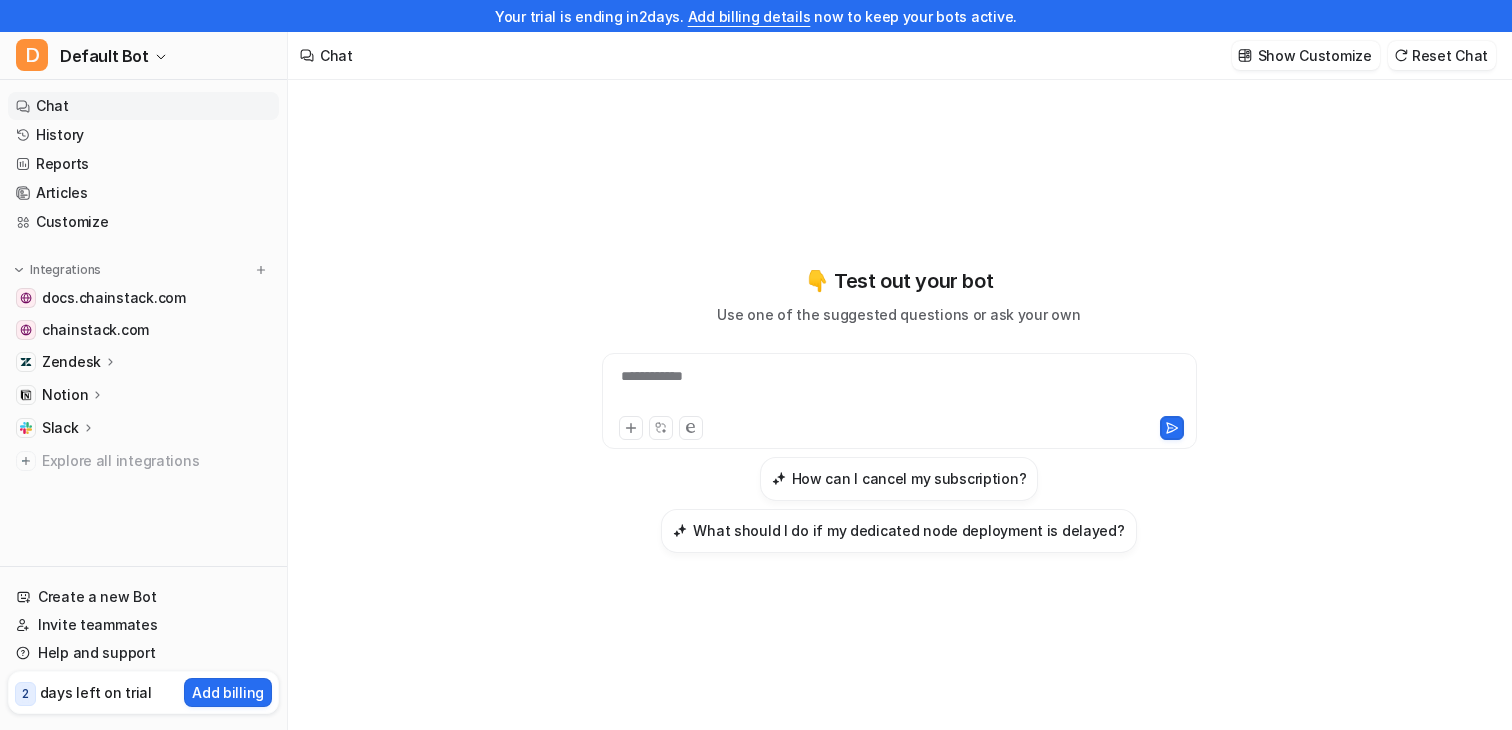 click 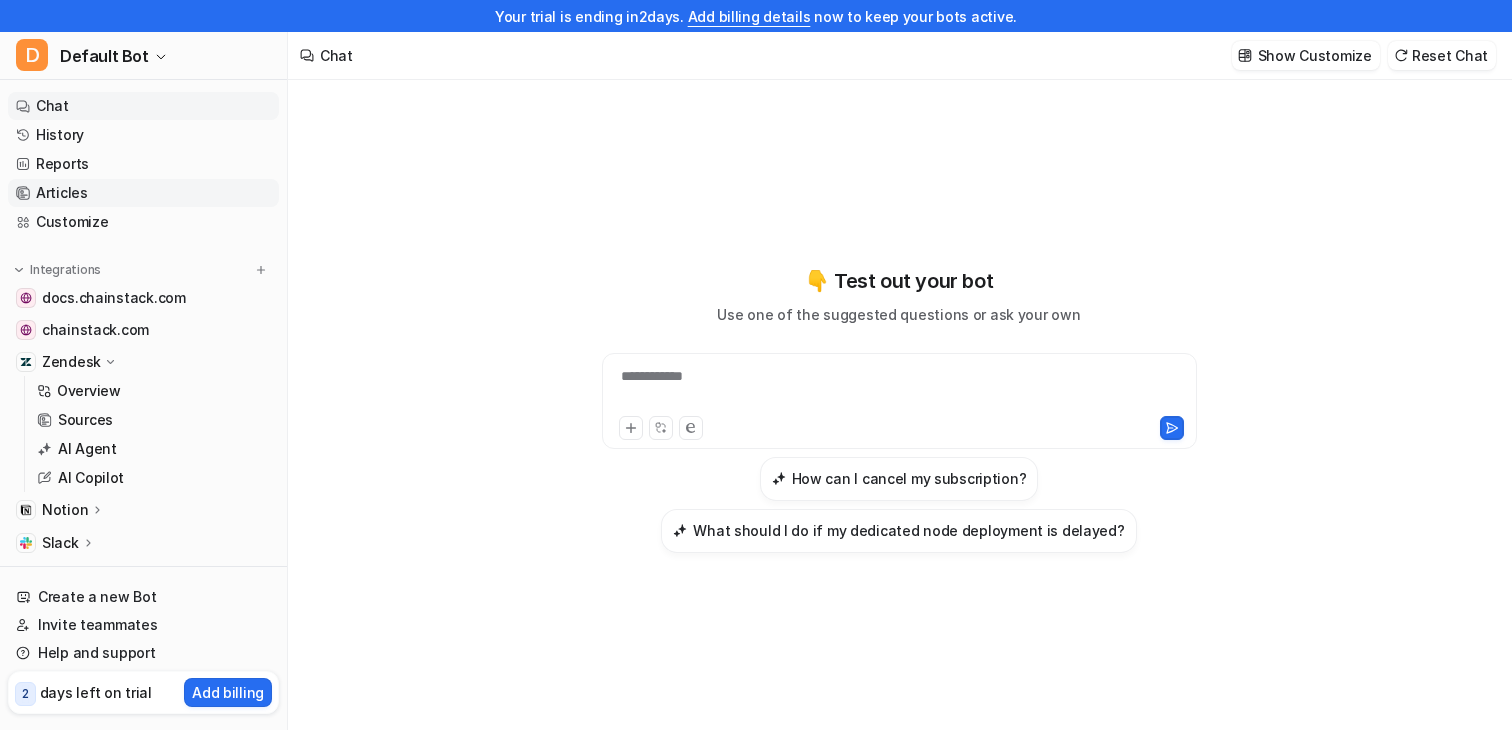 click on "Articles" at bounding box center (143, 193) 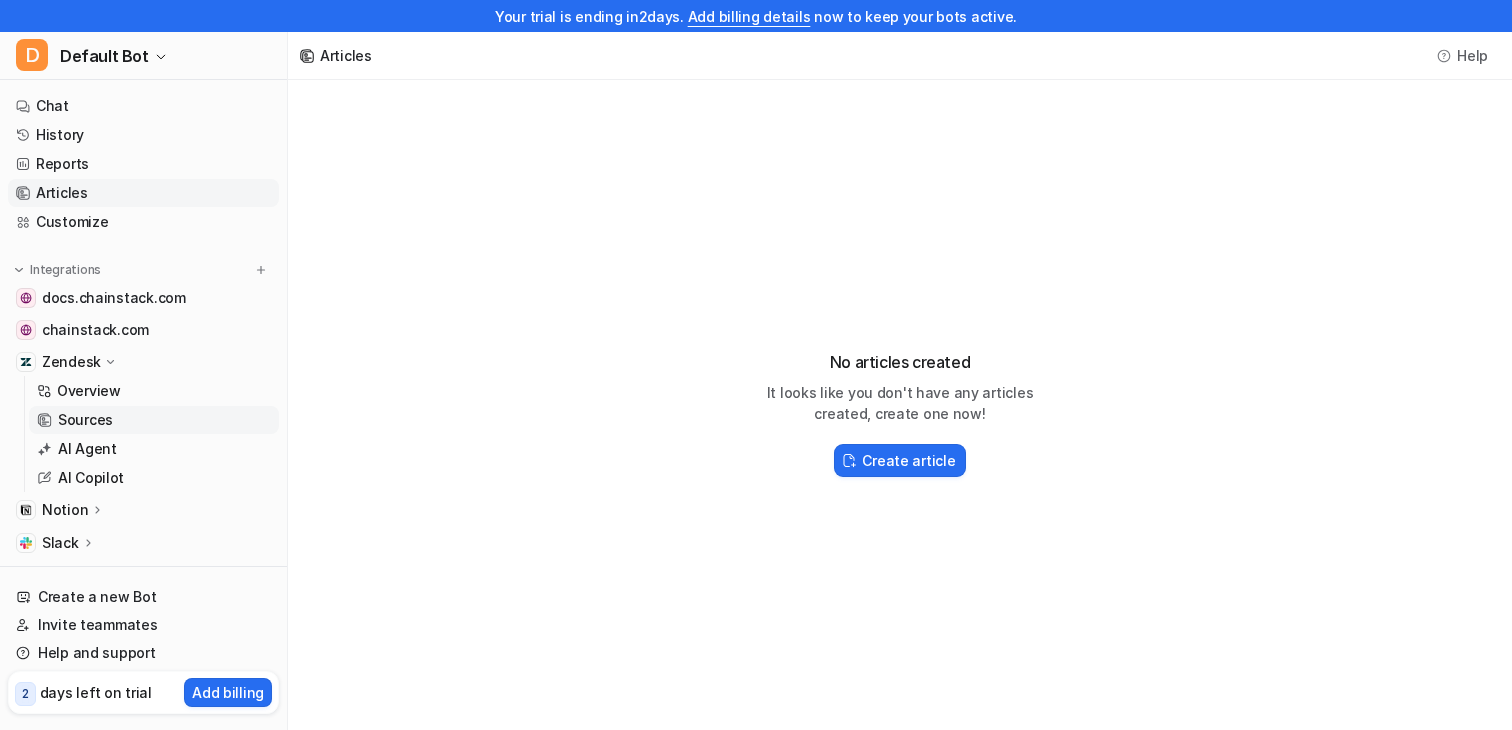 click on "Sources" at bounding box center [85, 420] 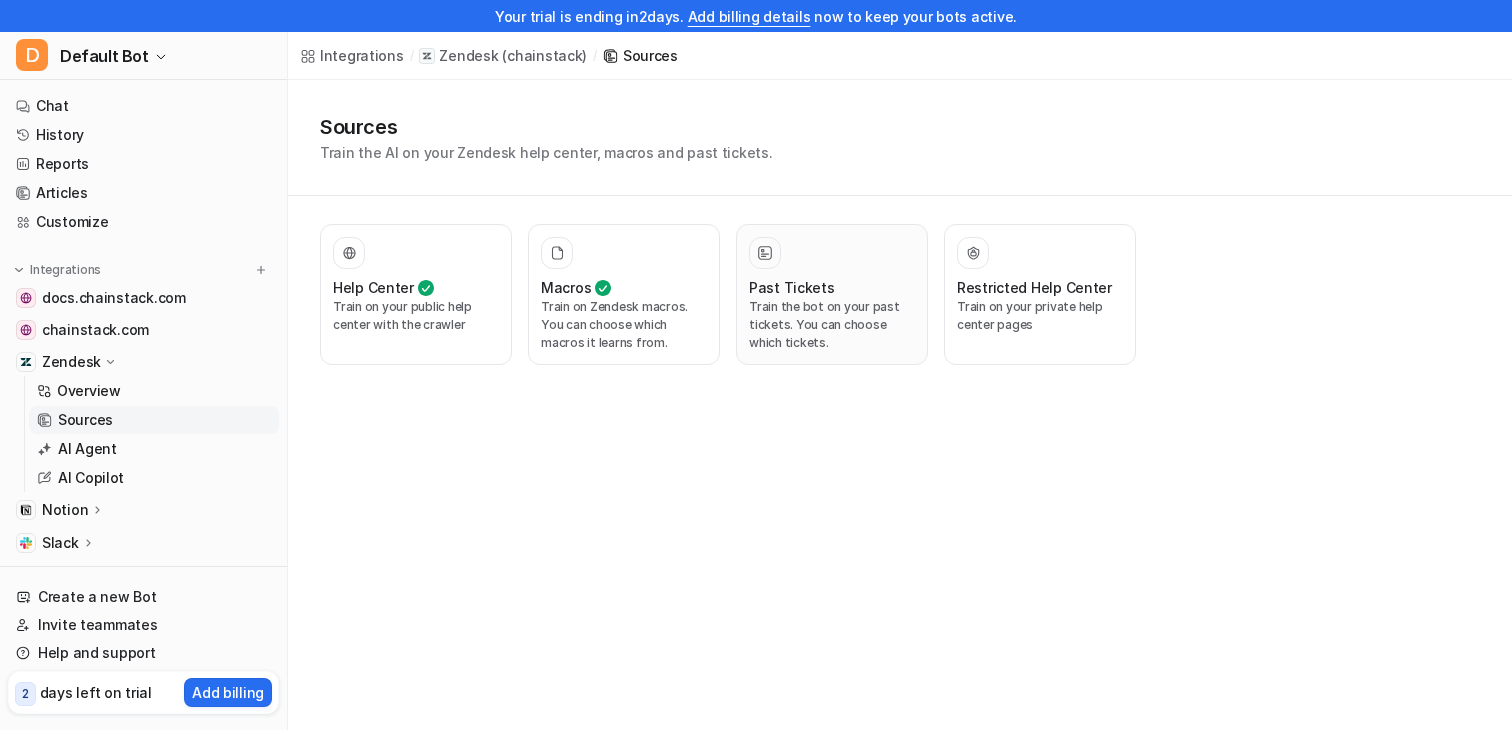 click on "Past Tickets" at bounding box center [792, 287] 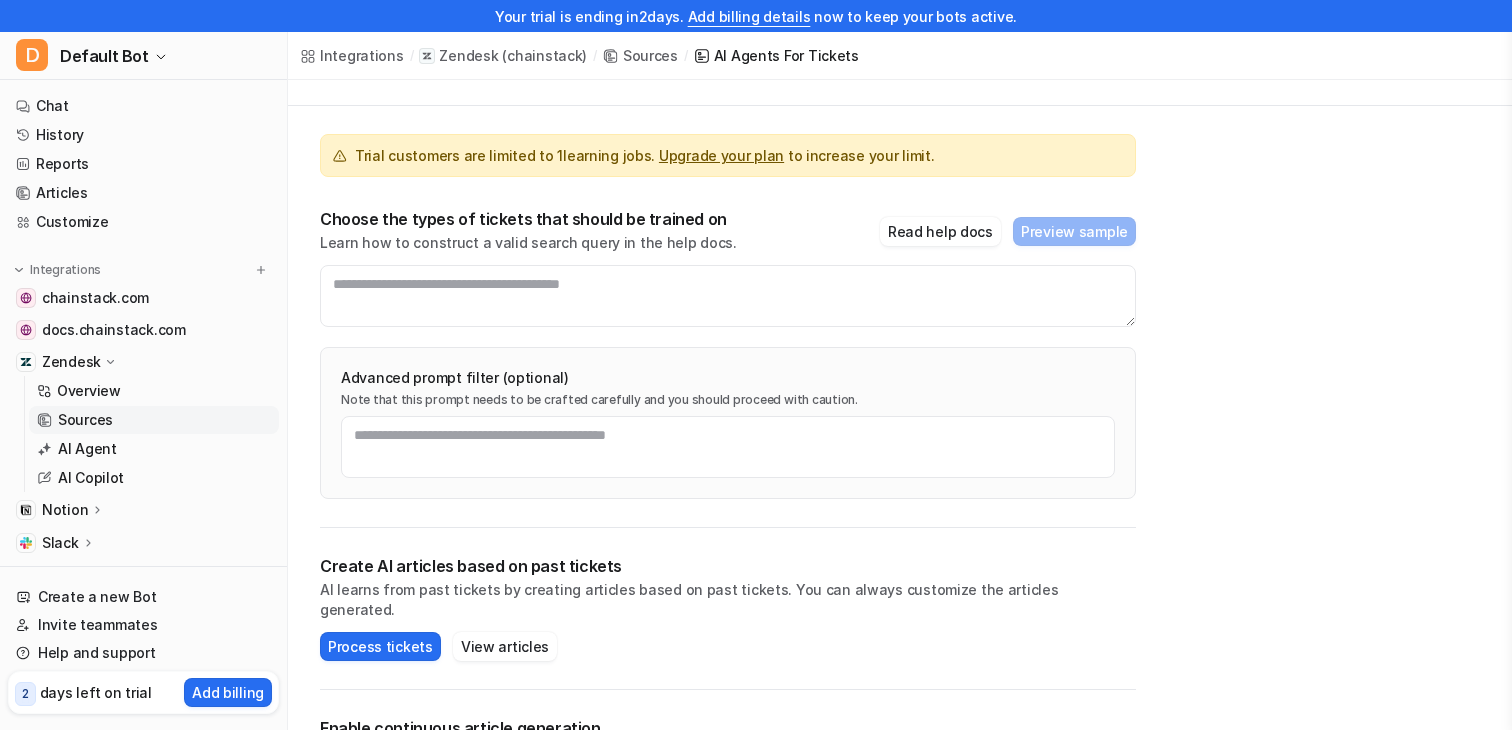 scroll, scrollTop: 130, scrollLeft: 0, axis: vertical 